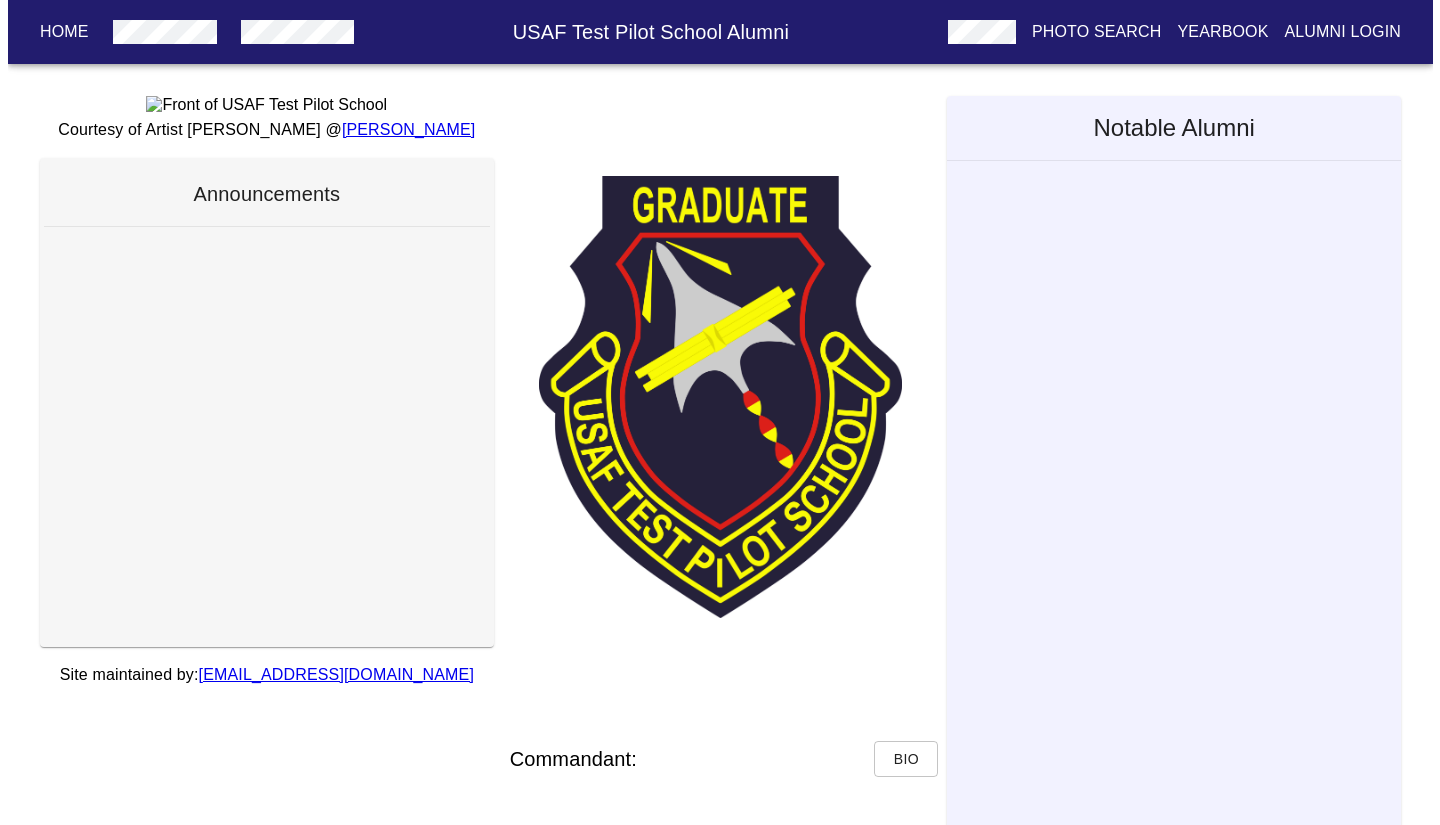 scroll, scrollTop: 0, scrollLeft: 0, axis: both 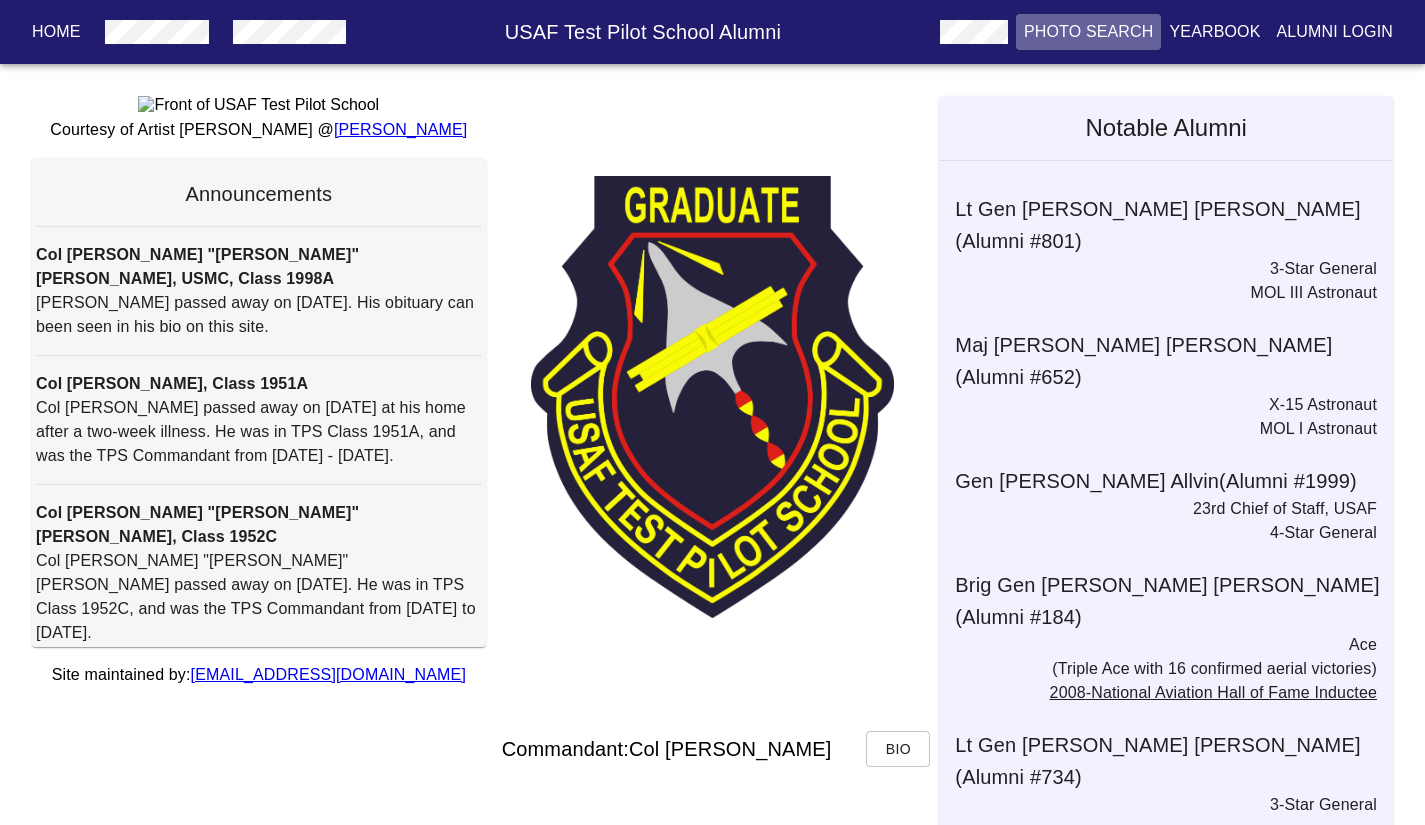 click on "Photo Search" at bounding box center (1089, 32) 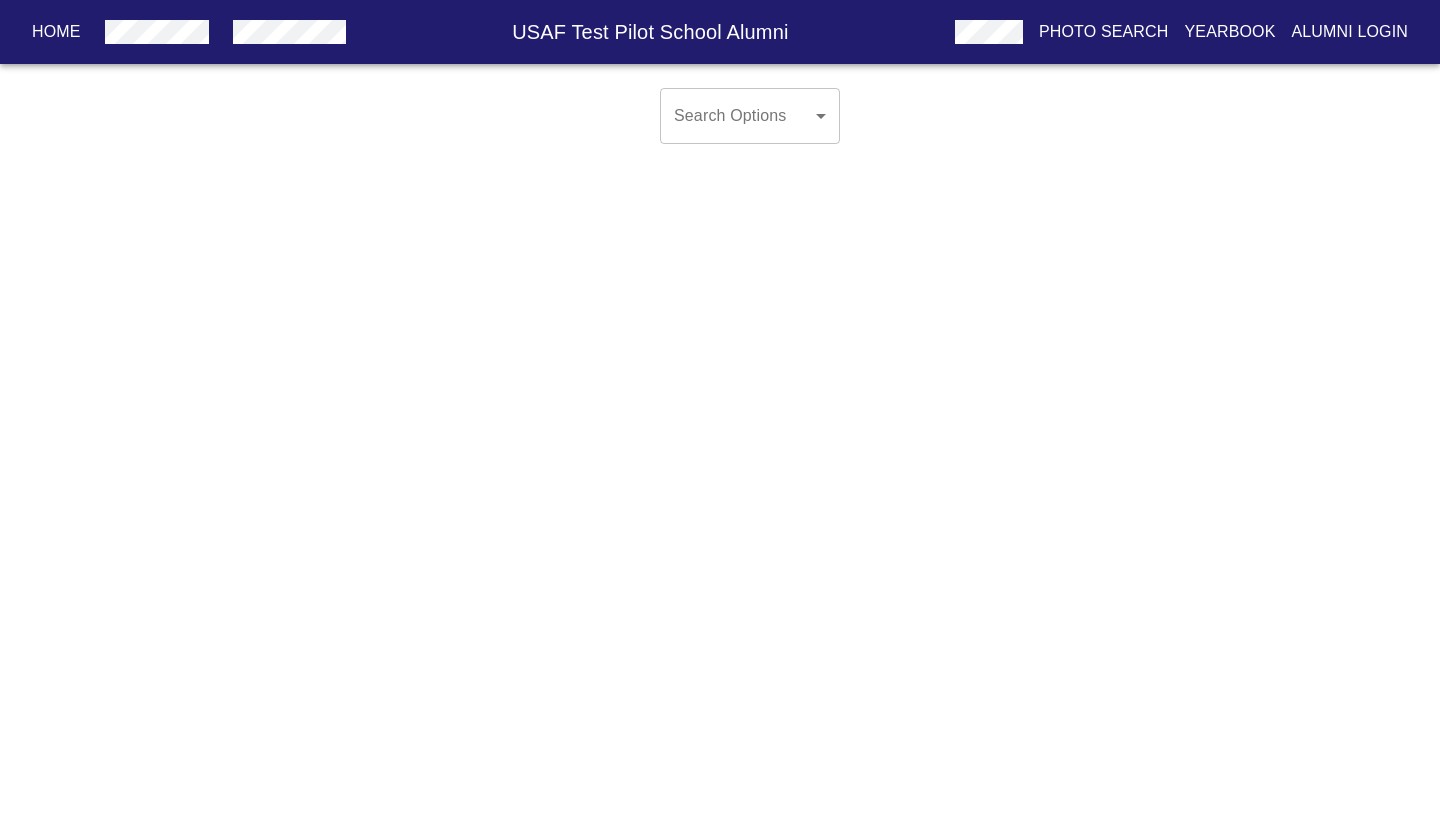 click on "Home USAF Test Pilot School Alumni Photo Search Yearbook Alumni Login Search Options ​ ​ Home Alumni Bios Class Pages Photos Yearbook Alumni Login" at bounding box center (720, 132) 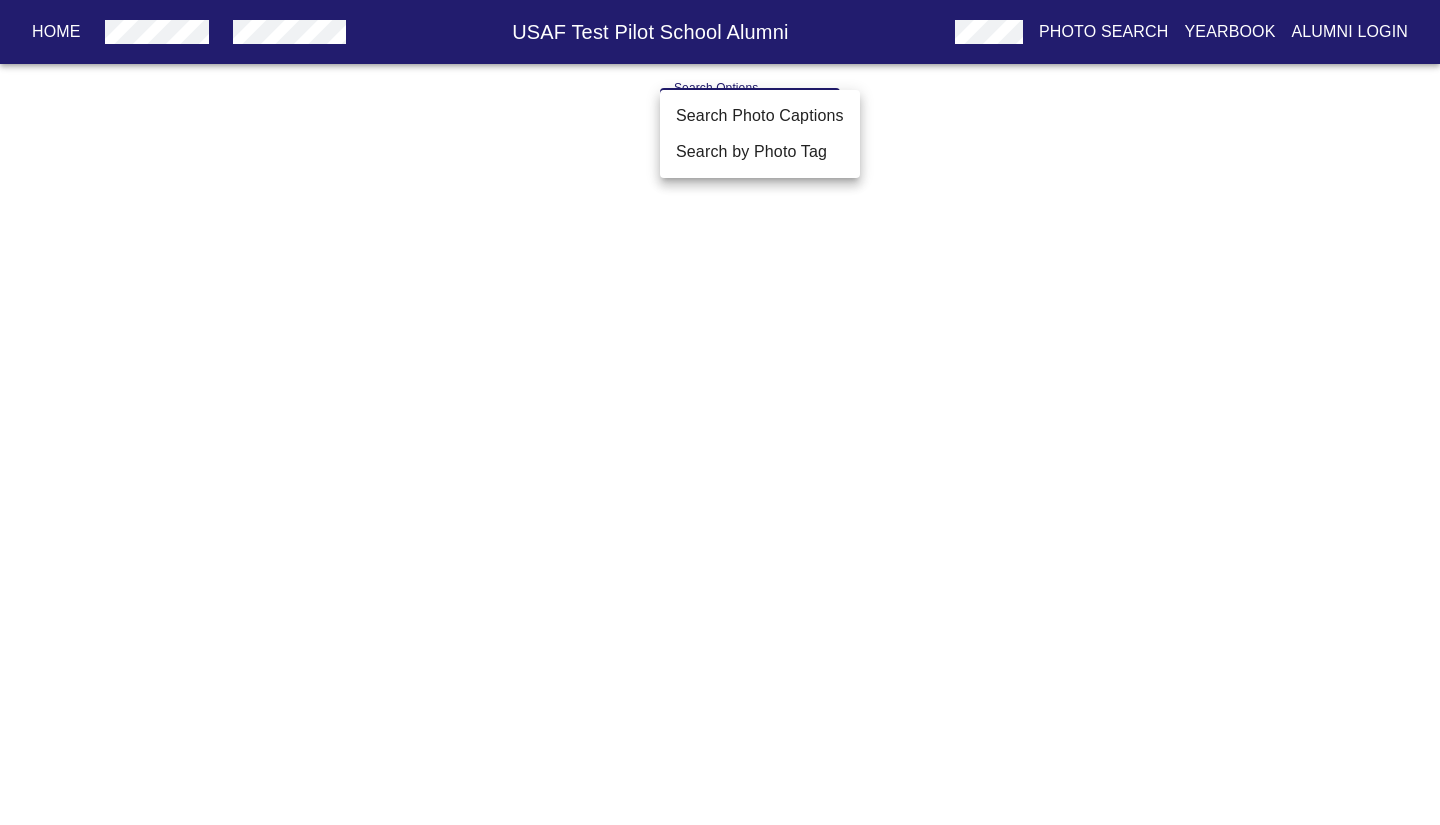 click at bounding box center [720, 412] 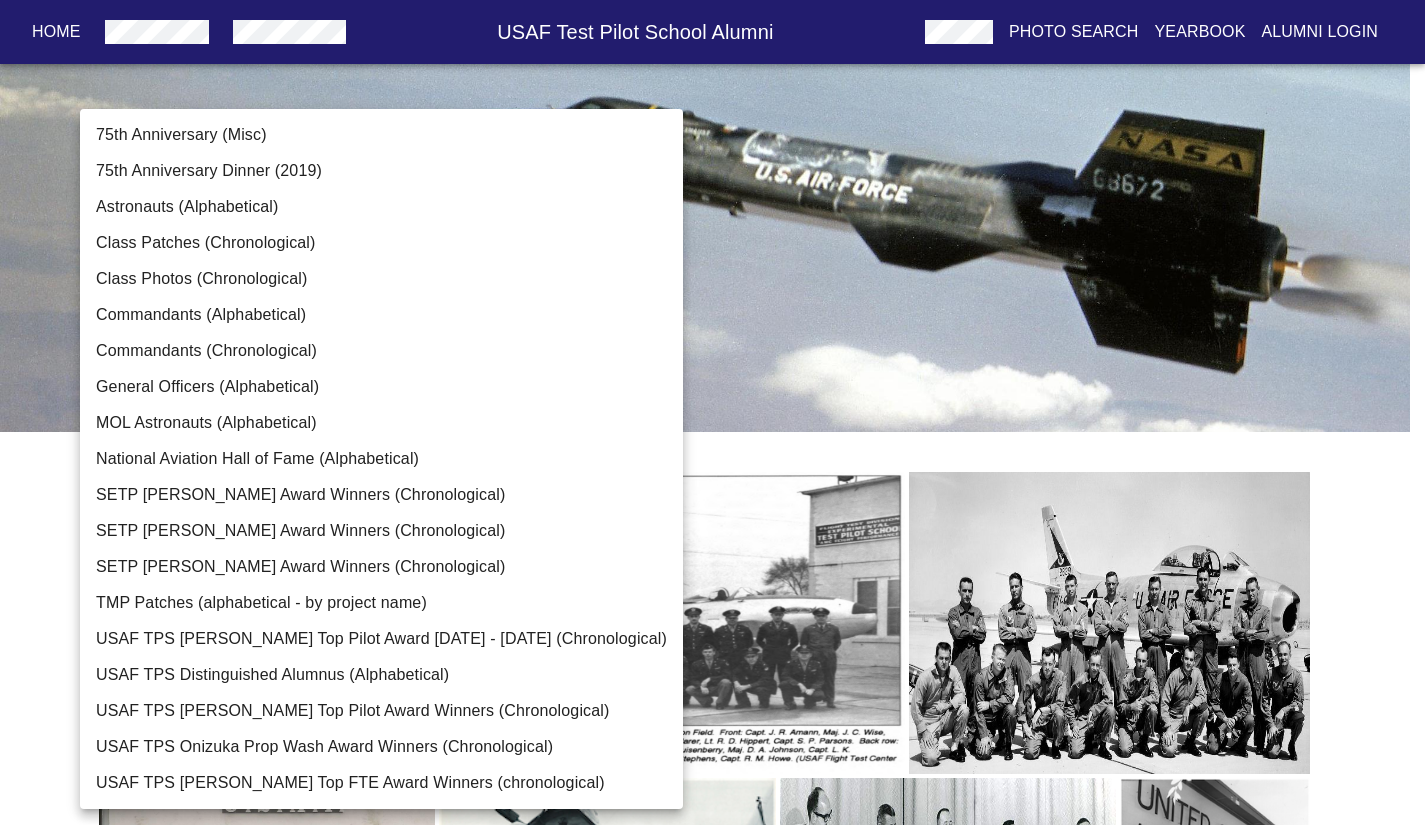 click on "Home USAF Test Pilot School Alumni Photo Search Yearbook Alumni Login TPS Photo Collections Available Collections ​ Available Collections Home Alumni Bios Class Pages Photos Yearbook Alumni Login 75th Anniversary (Misc) 75th Anniversary Dinner (2019) Astronauts (Alphabetical) Class Patches  (Chronological) Class Photos (Chronological) Commandants (Alphabetical) Commandants (Chronological) General Officers (Alphabetical) MOL Astronauts (Alphabetical) National Aviation Hall of Fame (Alphabetical) SETP [PERSON_NAME] Award Winners (Chronological) SETP [PERSON_NAME] Award Winners (Chronological) SETP [PERSON_NAME] Award Winners (Chronological) TMP Patches (alphabetical - by project name) USAF TPS [PERSON_NAME] Top Pilot Award [DATE] - [DATE] (Chronological) USAF TPS Distinguished Alumnus (Alphabetical) USAF TPS [PERSON_NAME] Top Pilot Award Winners (Chronological) USAF TPS Onizuka Prop Wash Award Winners (Chronological) USAF TPS [PERSON_NAME] Top FTE Award Winners (chronological)" at bounding box center (712, 688) 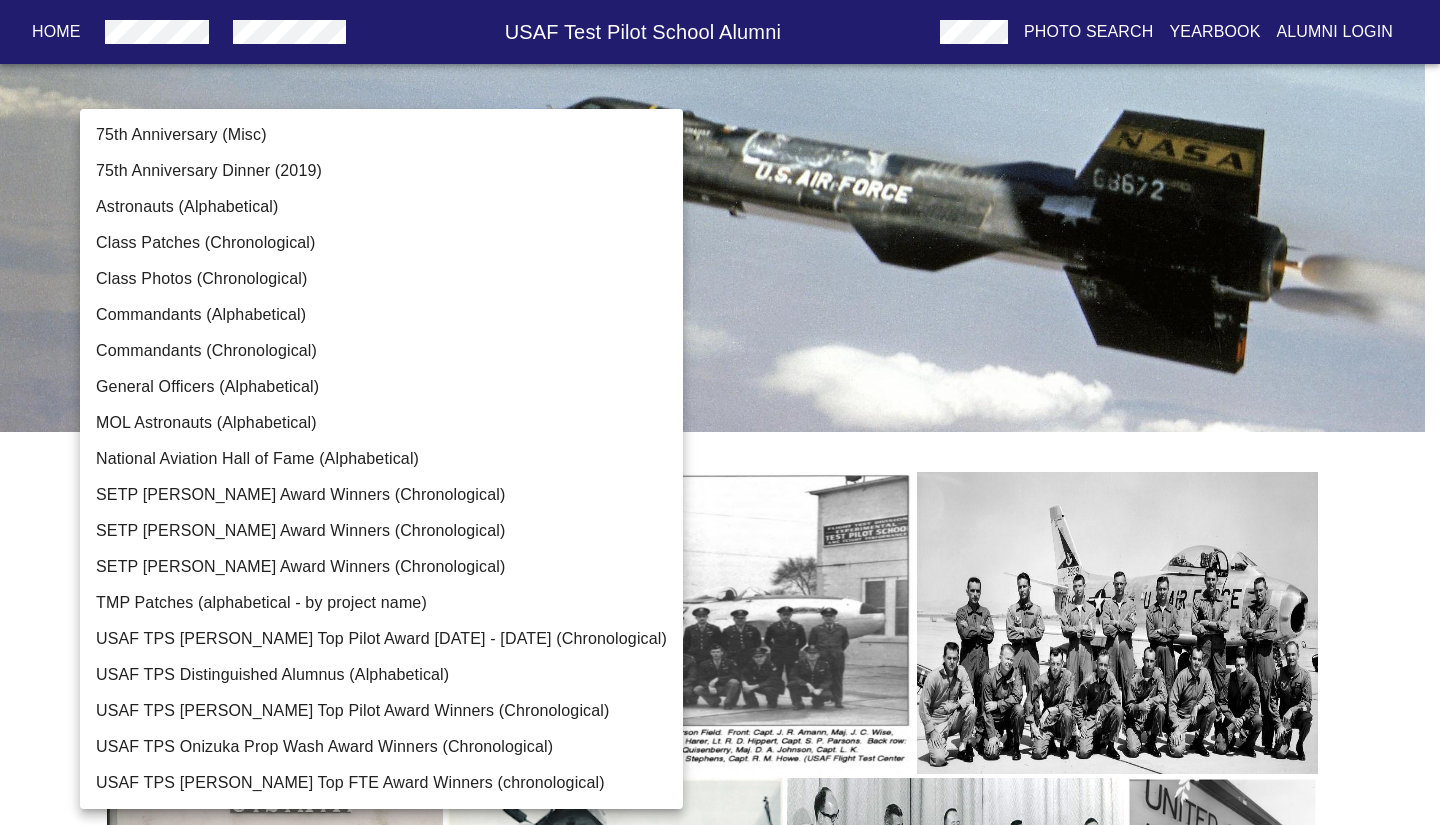 click at bounding box center [720, 412] 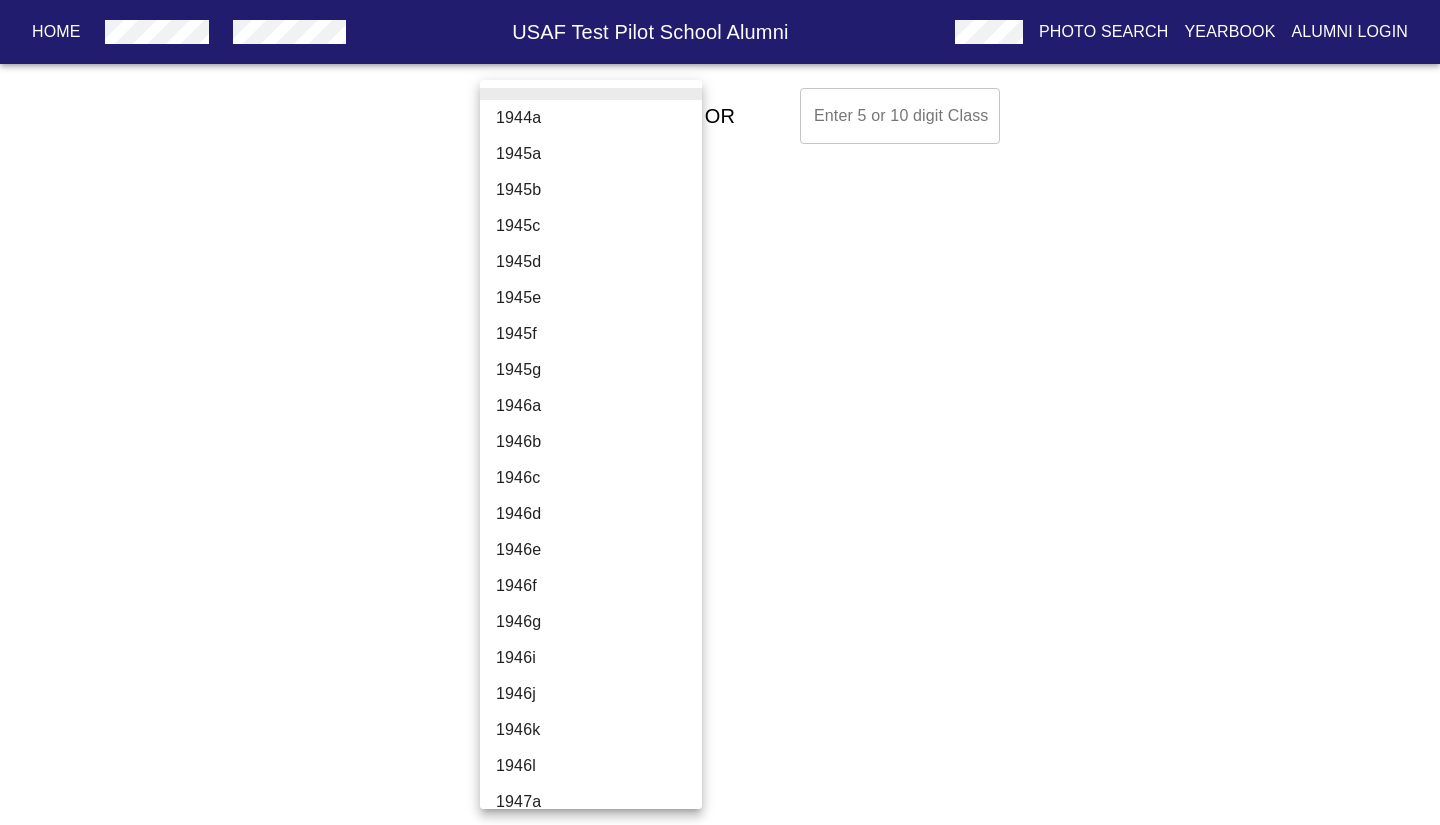 click on "Home USAF Test Pilot School Alumni Photo Search Yearbook Alumni Login Select A Class ​ ​ OR Enter 5 or 10 digit Class Enter 5 or 10 digit Class Home Alumni Bios Class Pages Photos Yearbook Alumni Login 1944a 1945a 1945b 1945c 1945d 1945e 1945f 1945g 1946a 1946b 1946c 1946d 1946e 1946f 1946g 1946i 1946j 1946k 1946l 1947a 1947b 1947c 1947d 1947f 1947g 1948a 1948b 1948d 1948f 1949a 1949b 1949c 1949d 1950a 1950b 1950c 1951a 1951b 1951c 1952a 1952b 1952c 1953a 1953b 1953c 1953d 1954a 1954b 1954c 1955a 1955c 1955d 1956a 1956b 1956c 1956d 1957a 1957c 1957d 1958a 1958b 1958c 1959a 1959b 1959c 1960a 1960b 1960c 1961a 1961c 1962a 1962c 1963a 1964a 1964b 1964c 1965a 1965b 1965c 1966a 1966b 1967a 1967b 1968a 1968b 1969a 1969b 1970a 1970b 1971a 1971b 1972a 1972b 1973a 1974a 1974b 1975a 1975b 1976a 1976b 1977a 1977b 1978a 1978b 1979a 1979b 1980a 1980b 1981a 1981b 1982a 1982b 1983a 1983b 1984a 1984b 1985a 1985b 1986a 1986b 1987a 1987b 1988a 1988b 1989a 1989b 1990a 1990b 1991a 1991b 1992a 1992b 1993a 1993b 1994a 1994b" at bounding box center (720, 116) 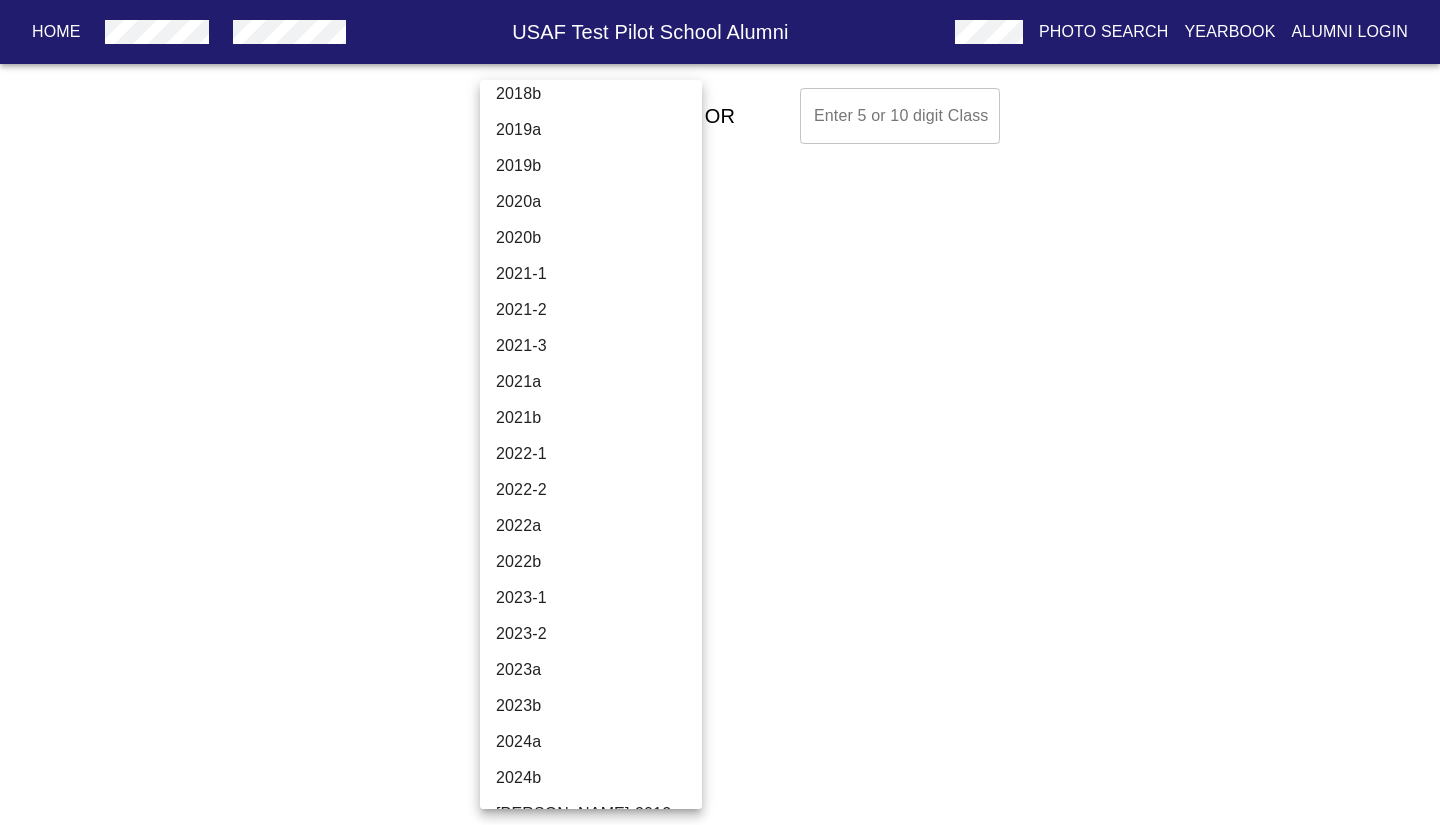 scroll, scrollTop: 6643, scrollLeft: 0, axis: vertical 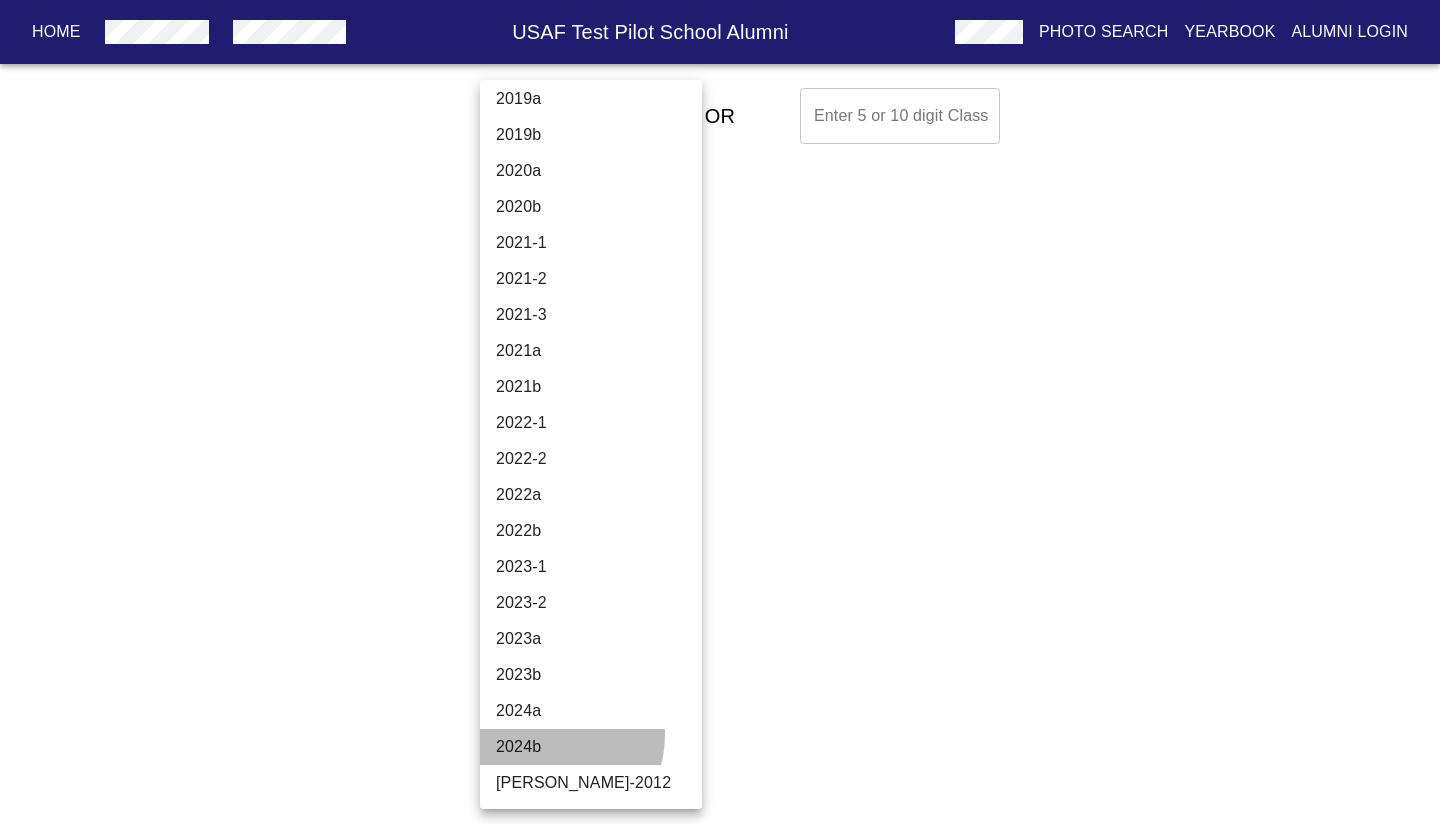 click on "2024b" at bounding box center (598, 747) 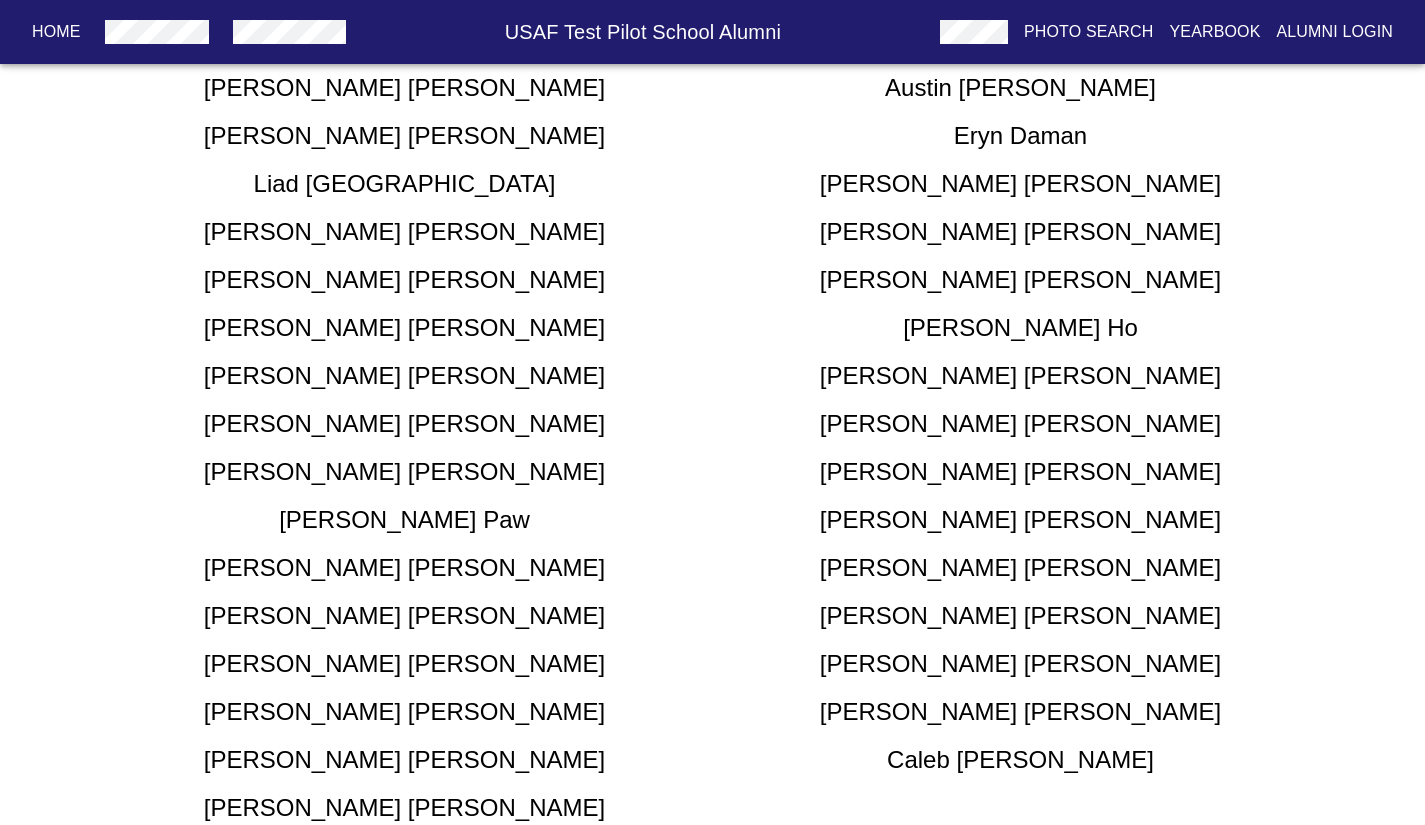 scroll, scrollTop: 439, scrollLeft: 0, axis: vertical 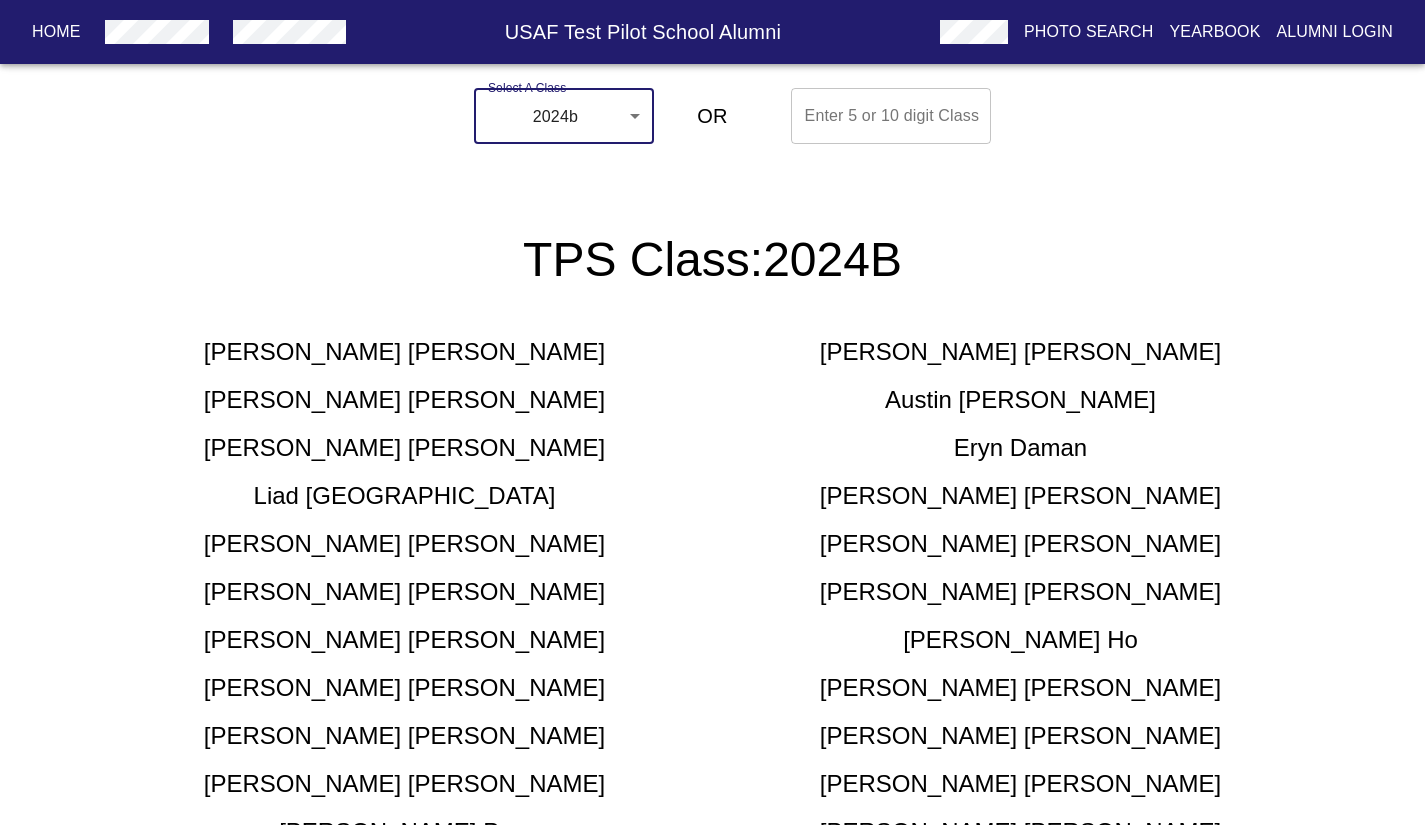 click on "Home USAF Test Pilot School Alumni Photo Search Yearbook Alumni Login Select A Class 2024b 2024b ​ OR Enter 5 or 10 digit Class Enter 5 or 10 digit Class TPS Class:  2024B [PERSON_NAME] [PERSON_NAME]   [PERSON_NAME] [PERSON_NAME] [PERSON_NAME] [PERSON_NAME] [PERSON_NAME] [PERSON_NAME] [PERSON_NAME] [PERSON_NAME] [PERSON_NAME] [PERSON_NAME] [PERSON_NAME] [PERSON_NAME] [PERSON_NAME] [PERSON_NAME] [PERSON_NAME] [PERSON_NAME] [PERSON_NAME] [PERSON_NAME] [PERSON_NAME] [PERSON_NAME] [PERSON_NAME] [PERSON_NAME] [PERSON_NAME] [PERSON_NAME] [PERSON_NAME] [PERSON_NAME] [PERSON_NAME] [PERSON_NAME] [PERSON_NAME] [PERSON_NAME] [PERSON_NAME] [PERSON_NAME] Home Alumni Bios Class Pages Photos Yearbook Alumni Login" at bounding box center [712, 632] 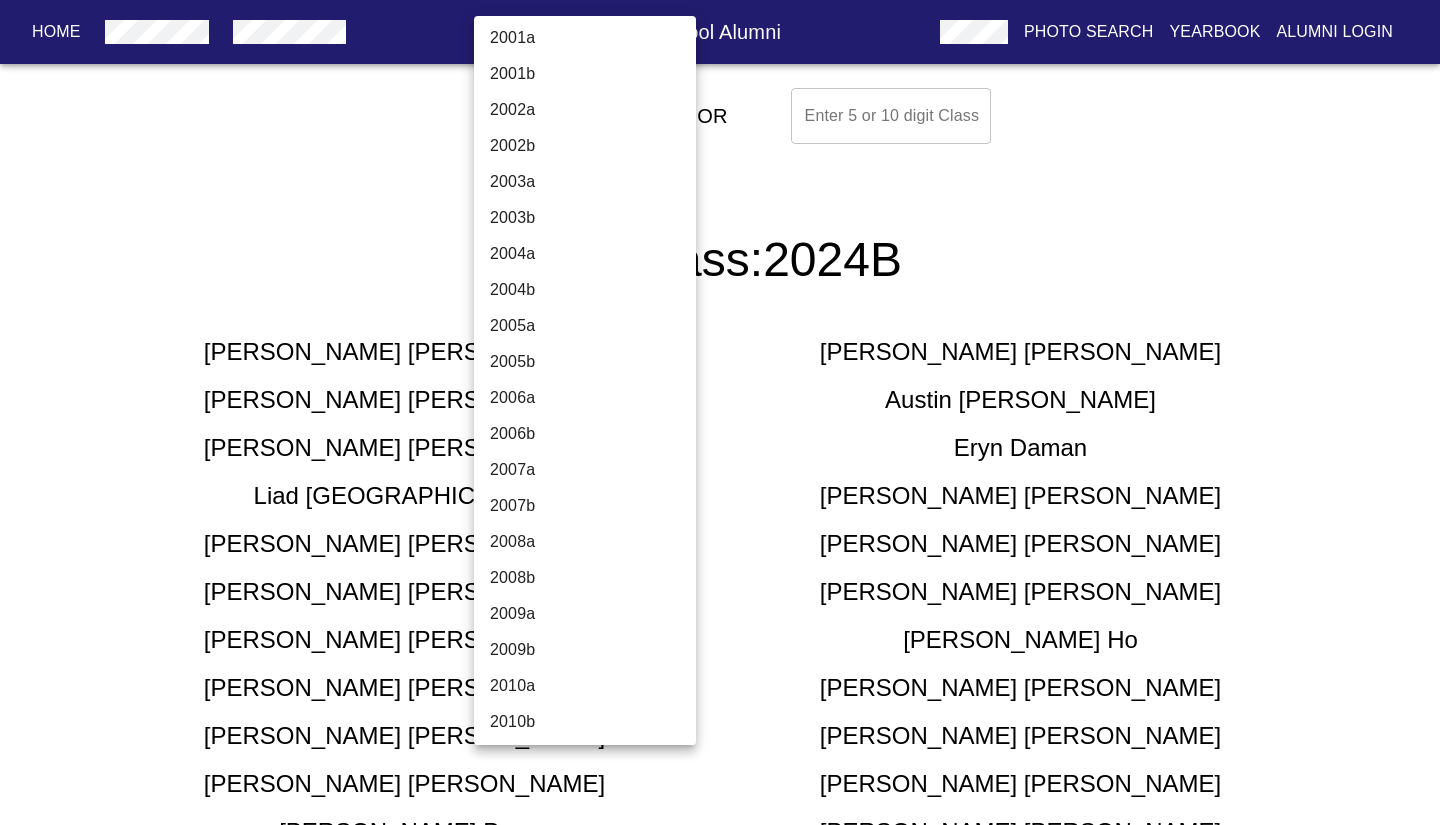 scroll, scrollTop: 5343, scrollLeft: 0, axis: vertical 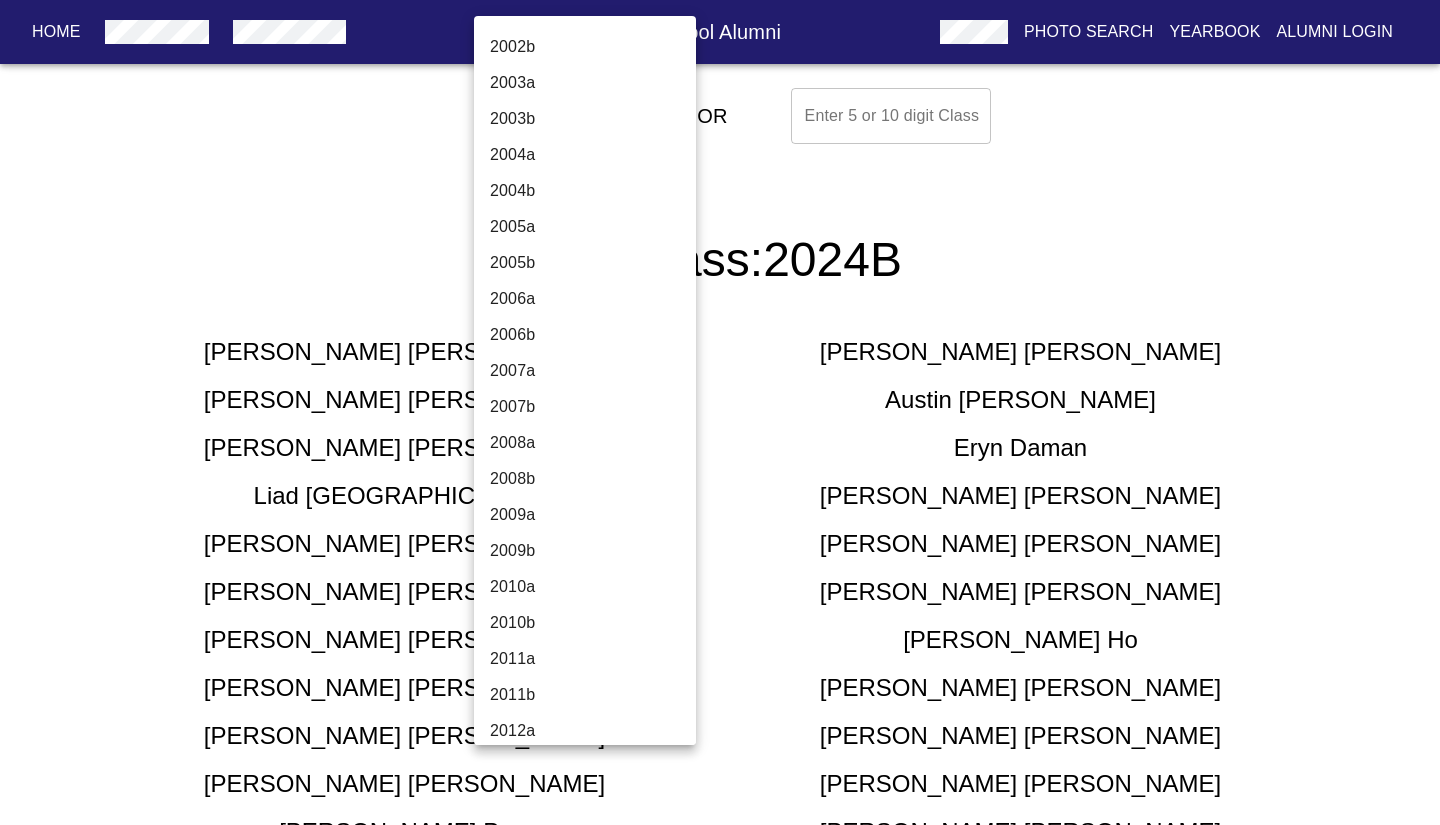 click on "2011a" at bounding box center (592, 659) 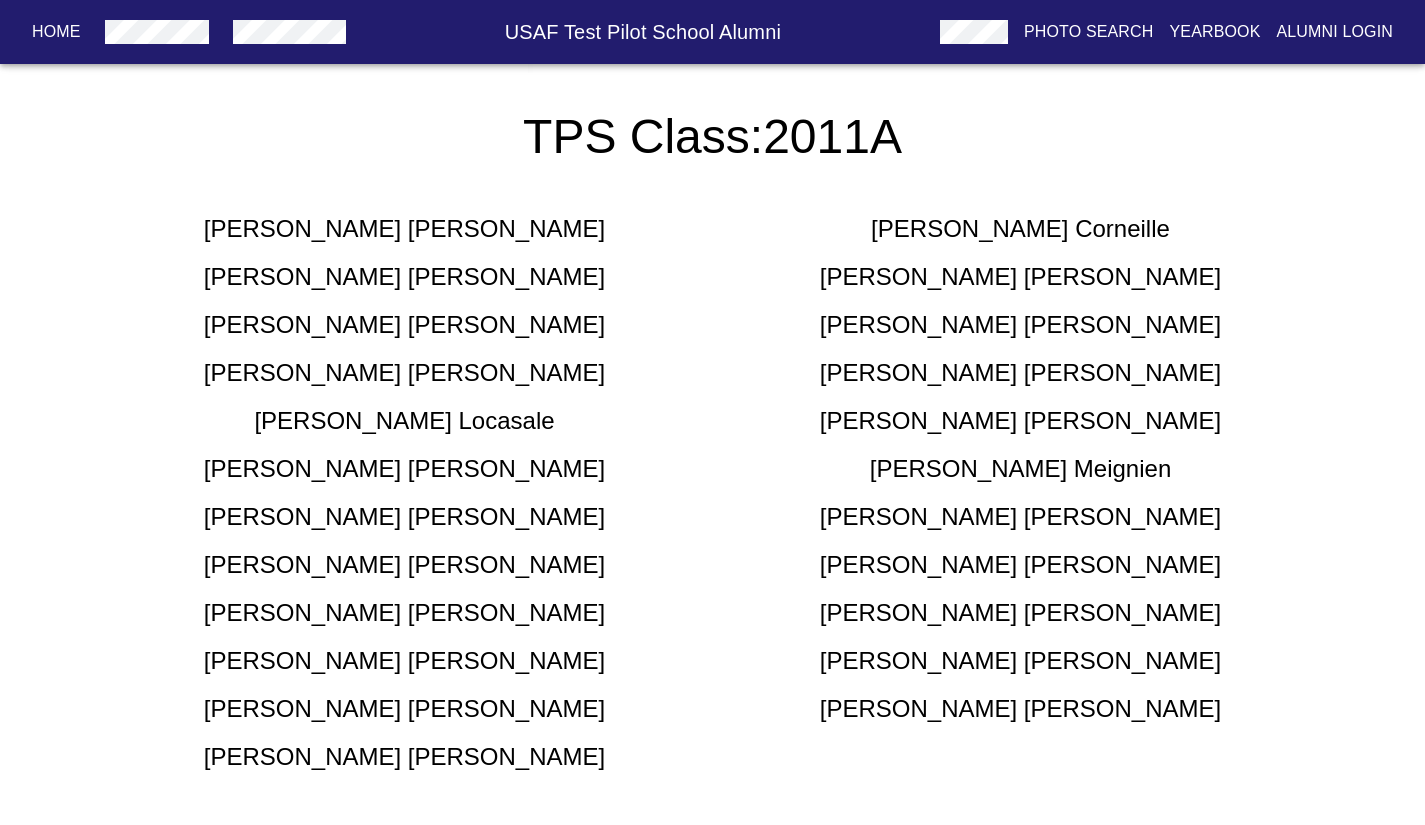 scroll, scrollTop: 480, scrollLeft: 0, axis: vertical 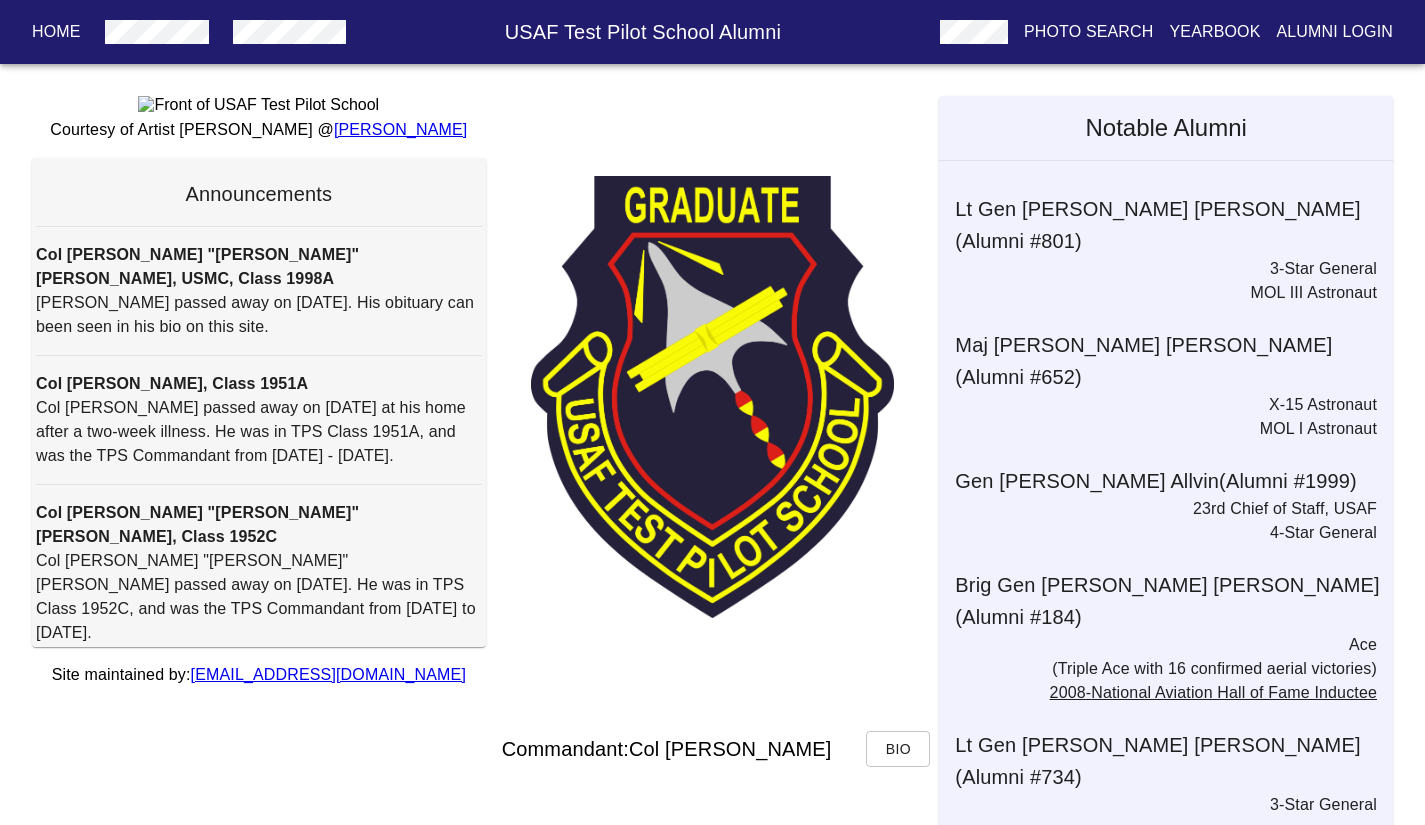 click on "Home" at bounding box center [56, 32] 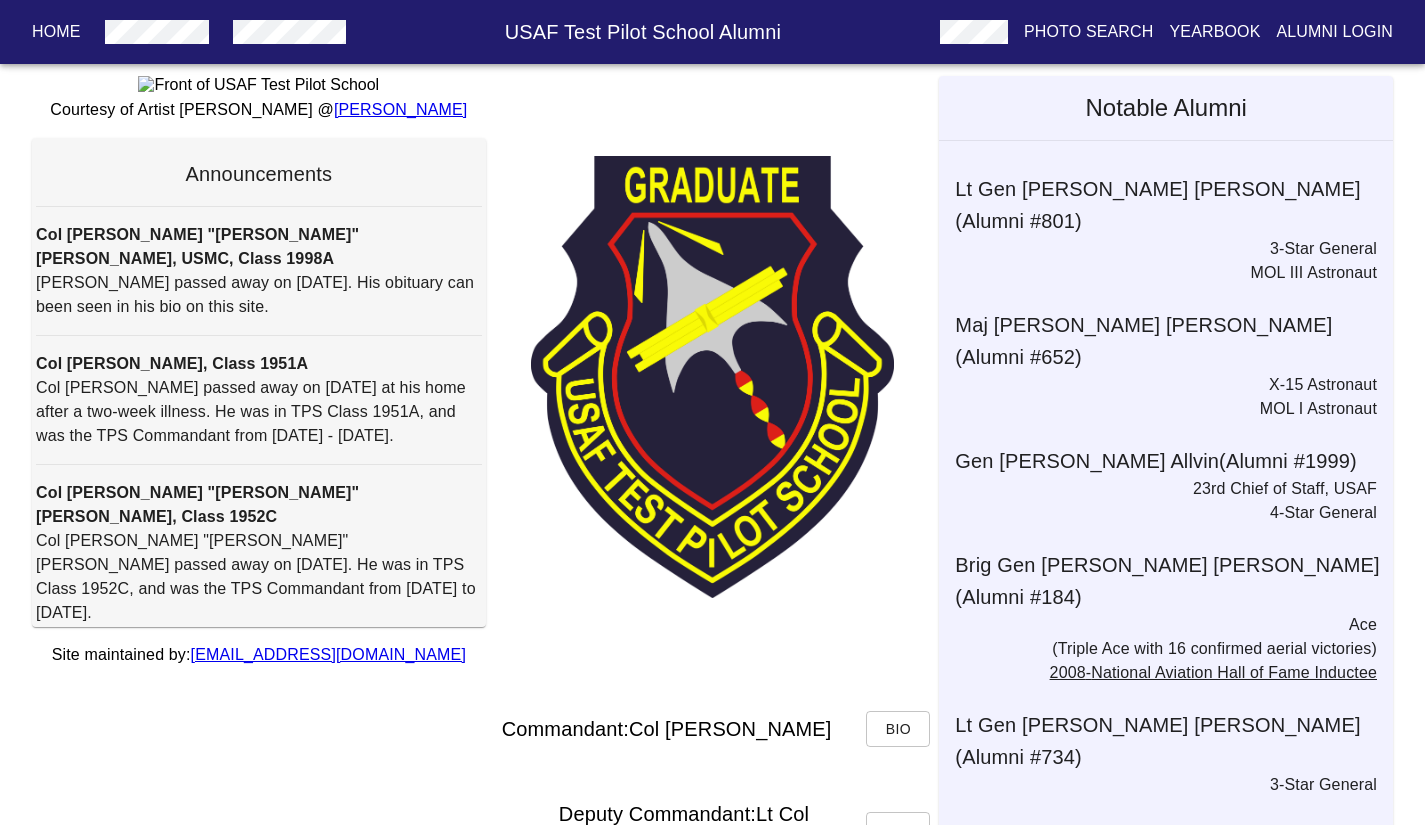scroll, scrollTop: 0, scrollLeft: 0, axis: both 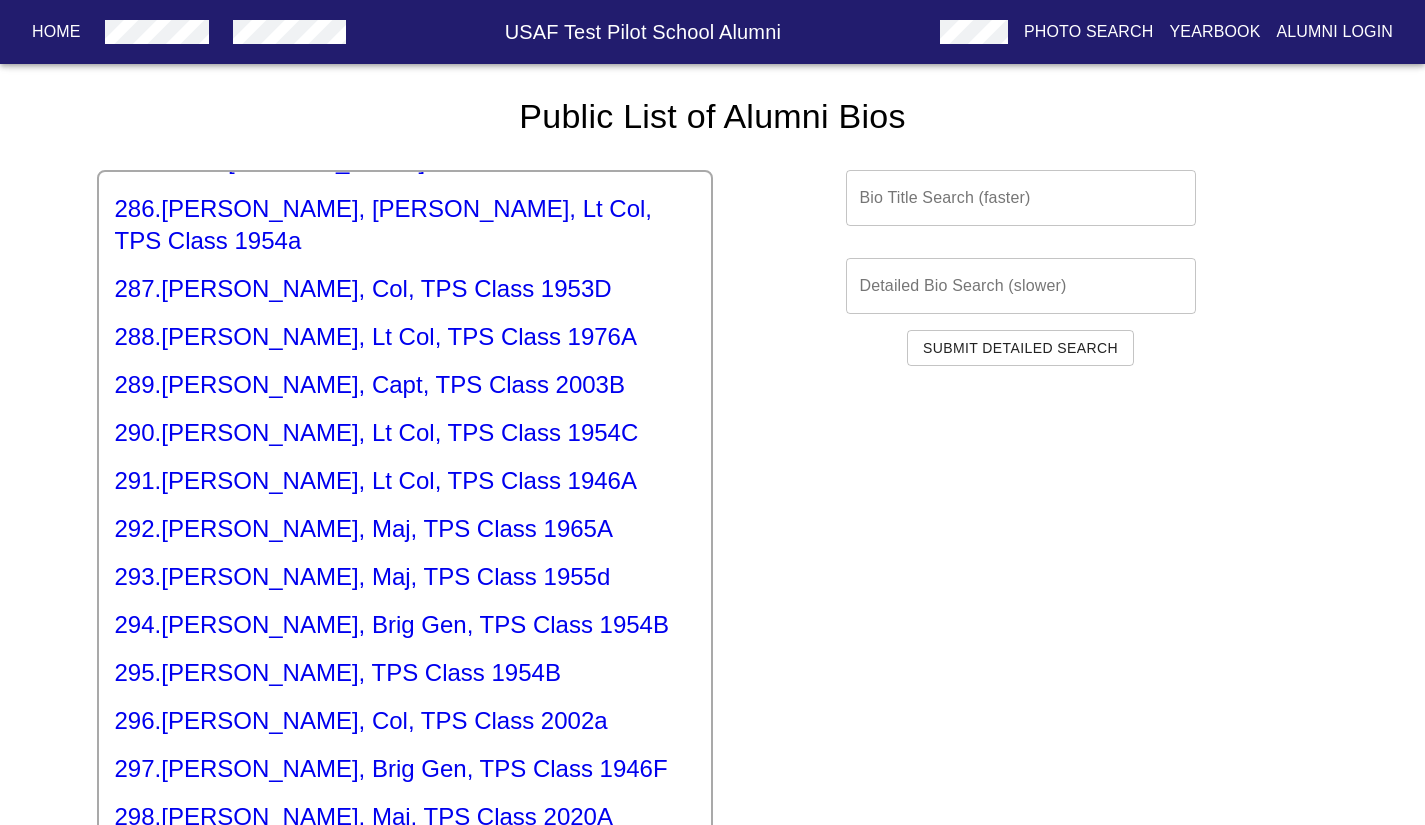 click on "294 .  Titus, Robert, Brig Gen, TPS Class 1954B" at bounding box center [405, 625] 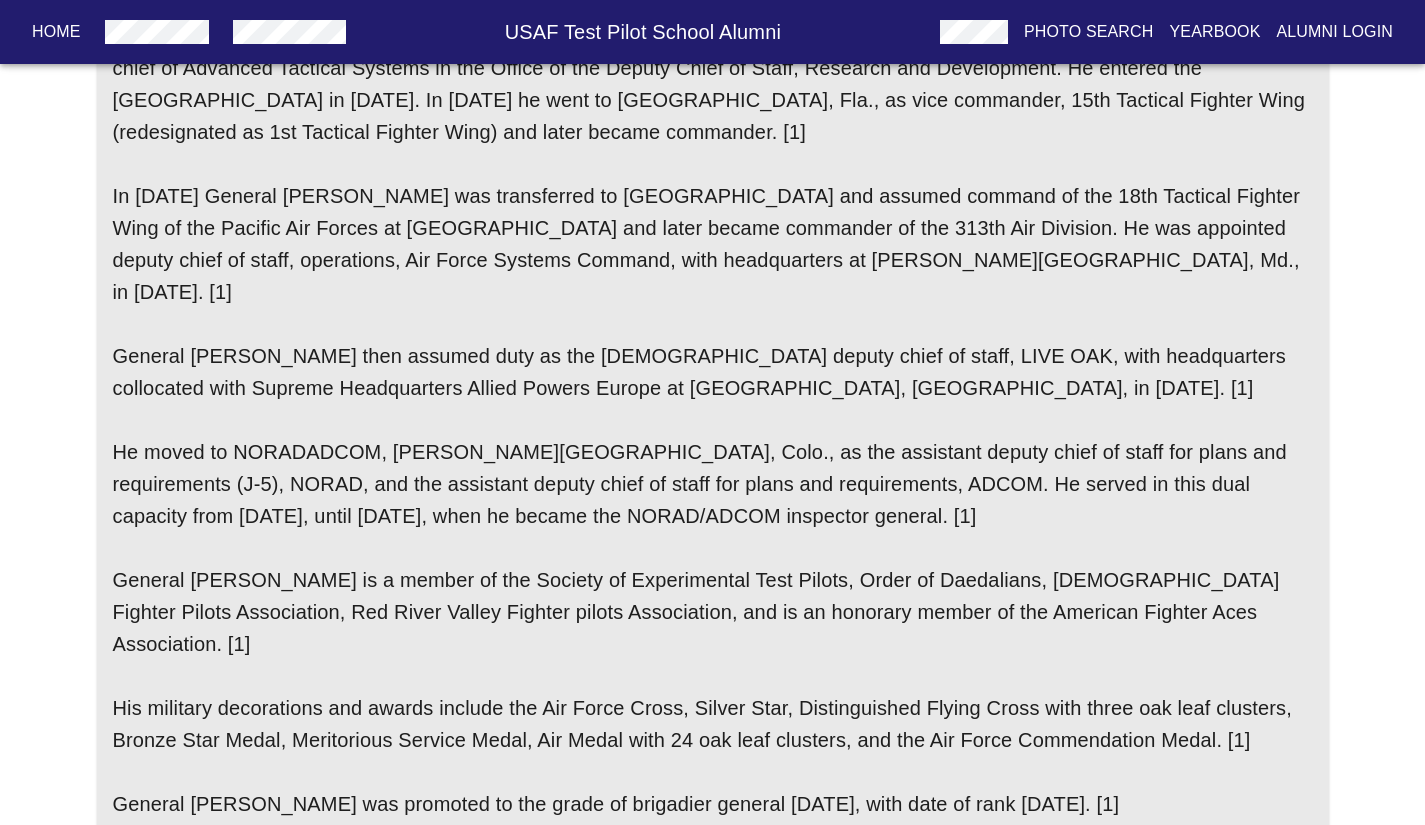 scroll, scrollTop: 1500, scrollLeft: 0, axis: vertical 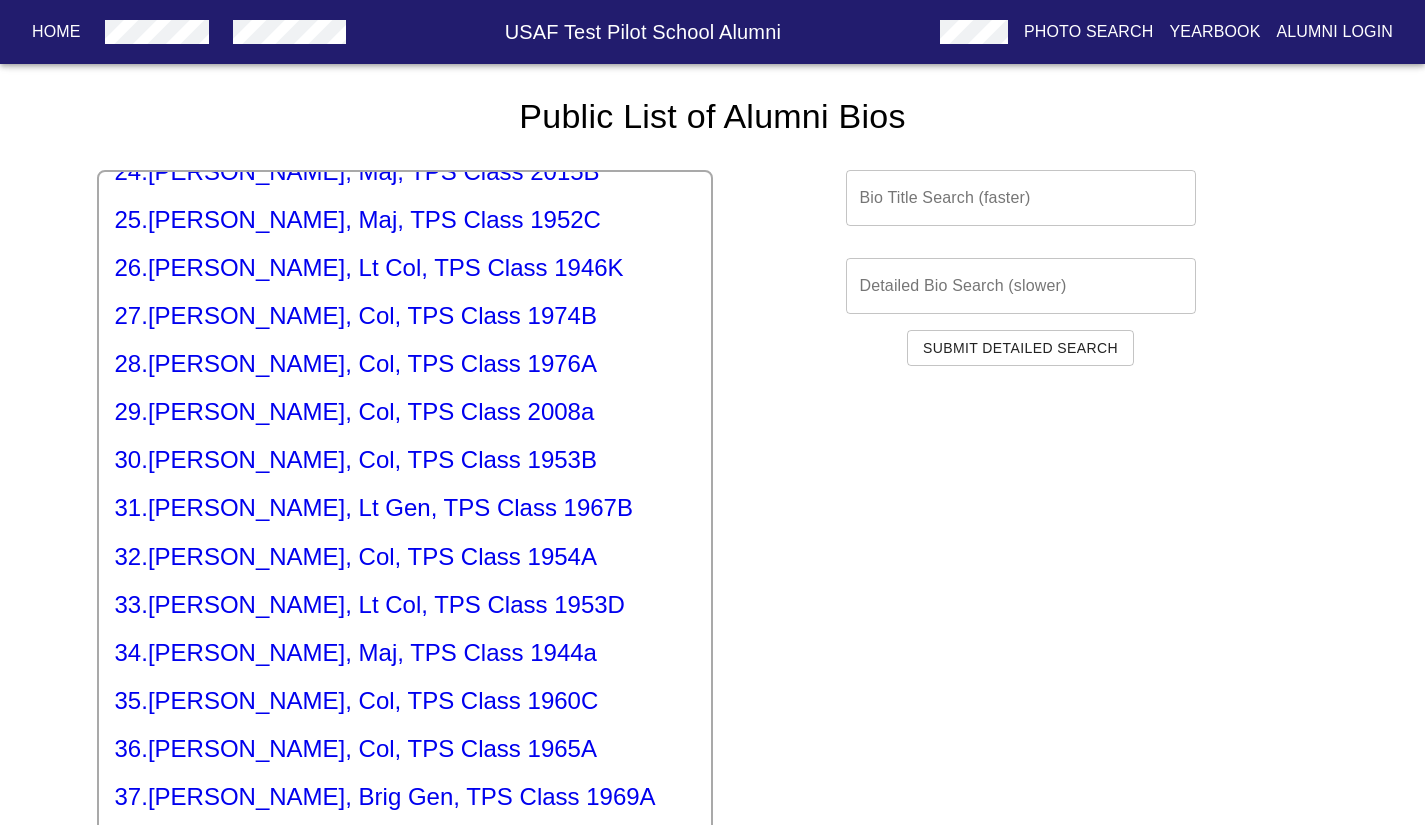 click on "29 .  Blake, Ryan, Col, TPS Class 2008a" at bounding box center (405, 412) 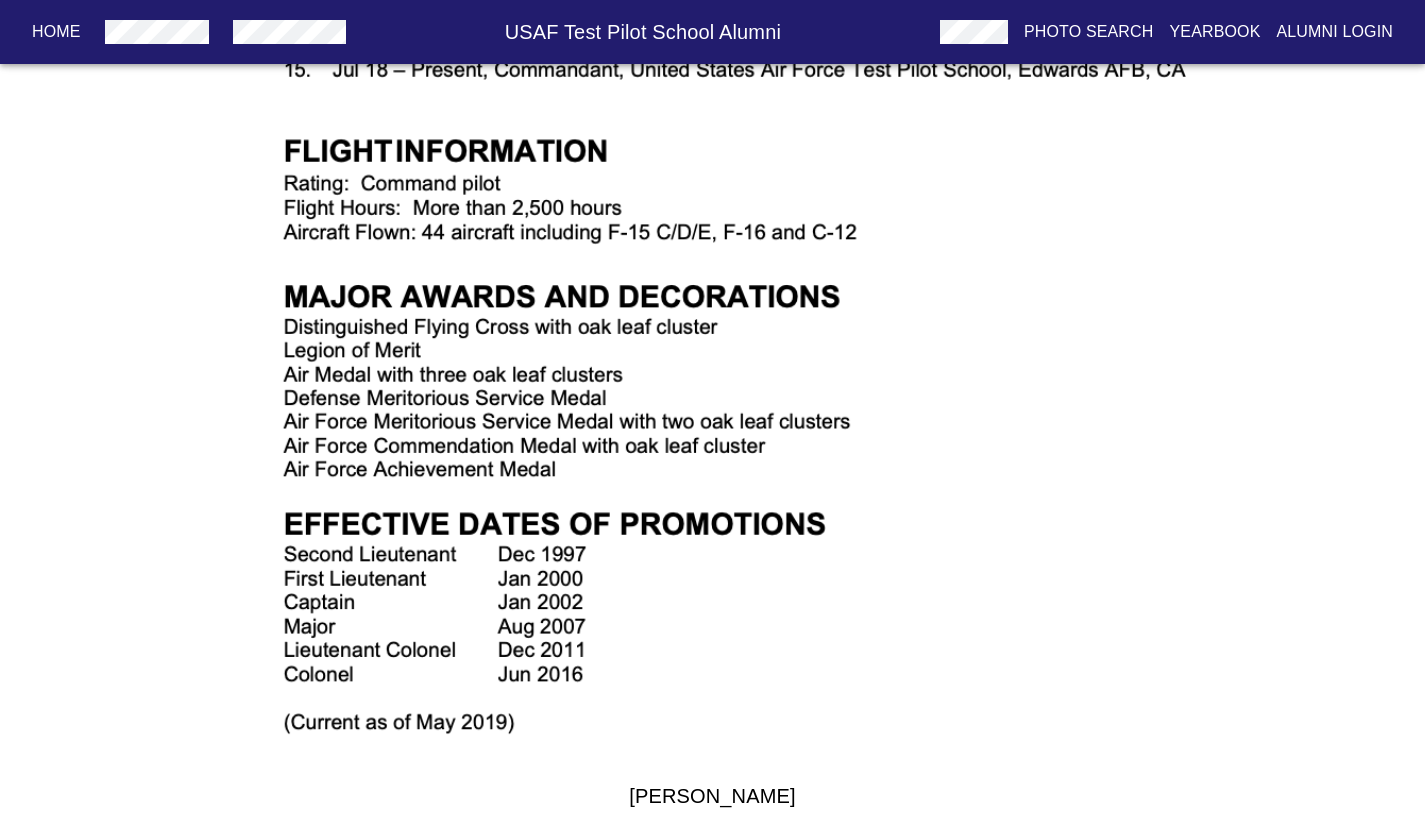 scroll, scrollTop: 1796, scrollLeft: 0, axis: vertical 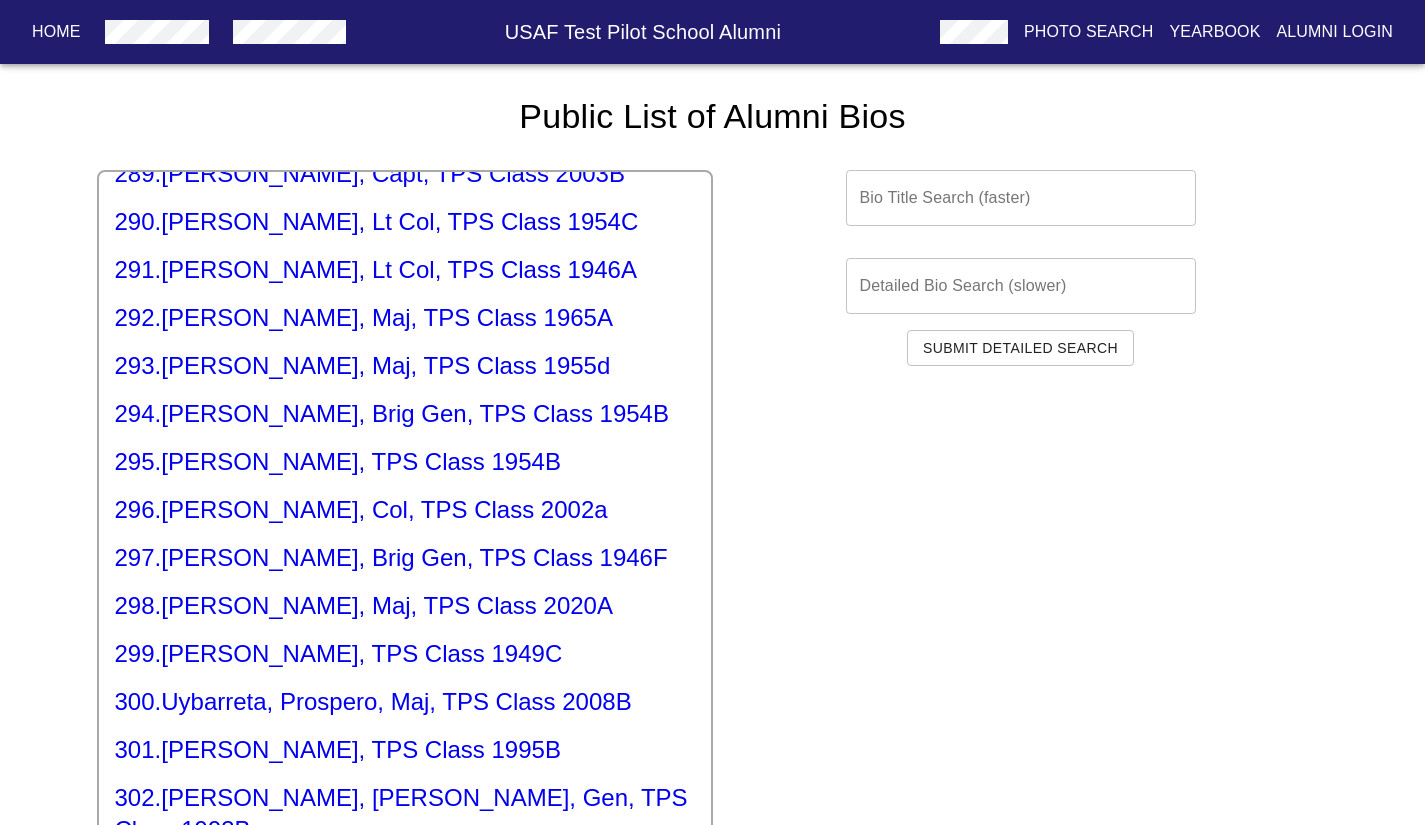 click on "298 .  Turner, Bryce, Maj, TPS Class 2020A" at bounding box center (405, 606) 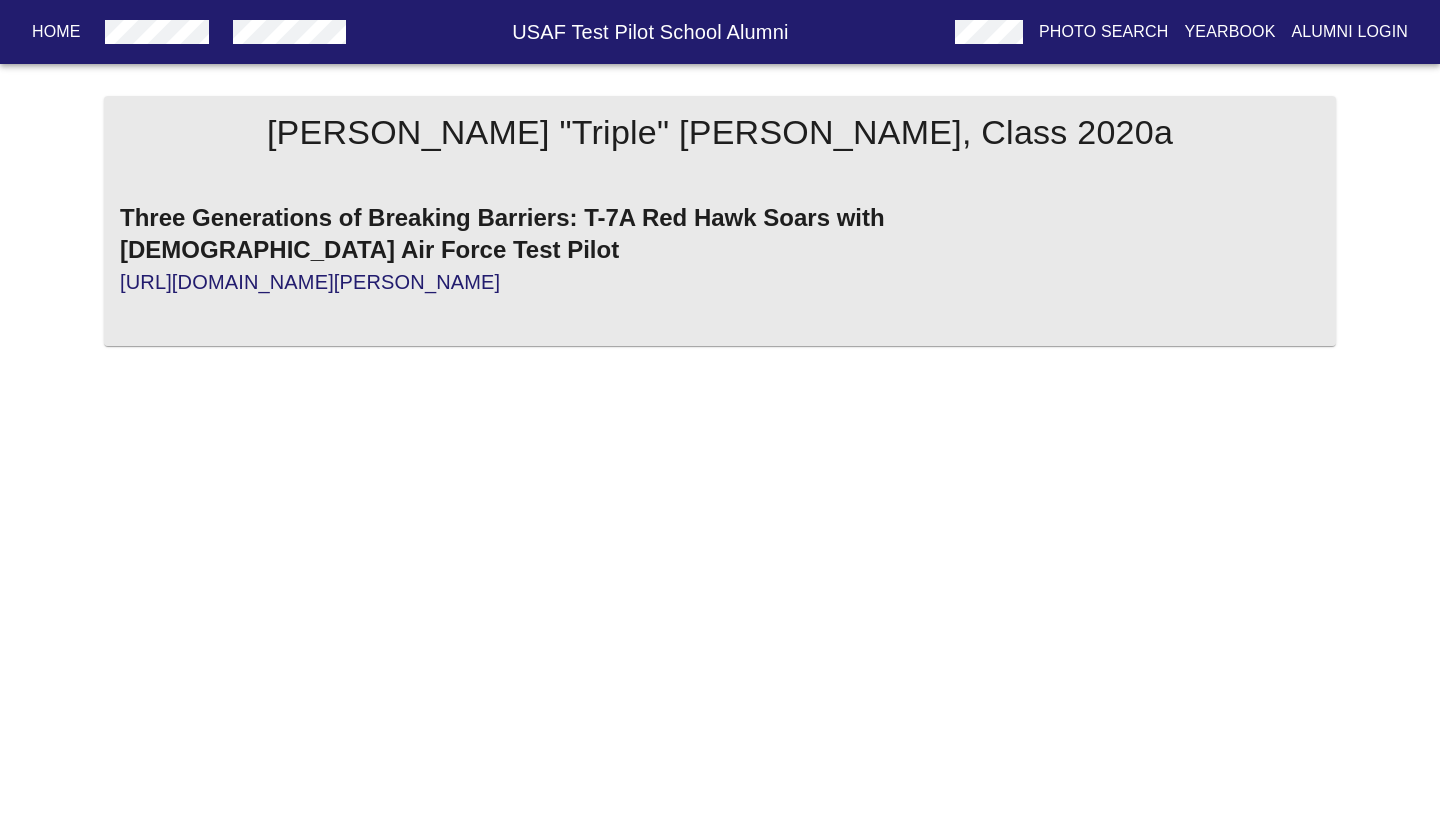 click on "https://www.edwards.af.mil/News/Article-View/Article/3443981/three-generations-of-breaking-barriers-t-7a-red-hawk-soars-with-us-air-force-te" at bounding box center [310, 282] 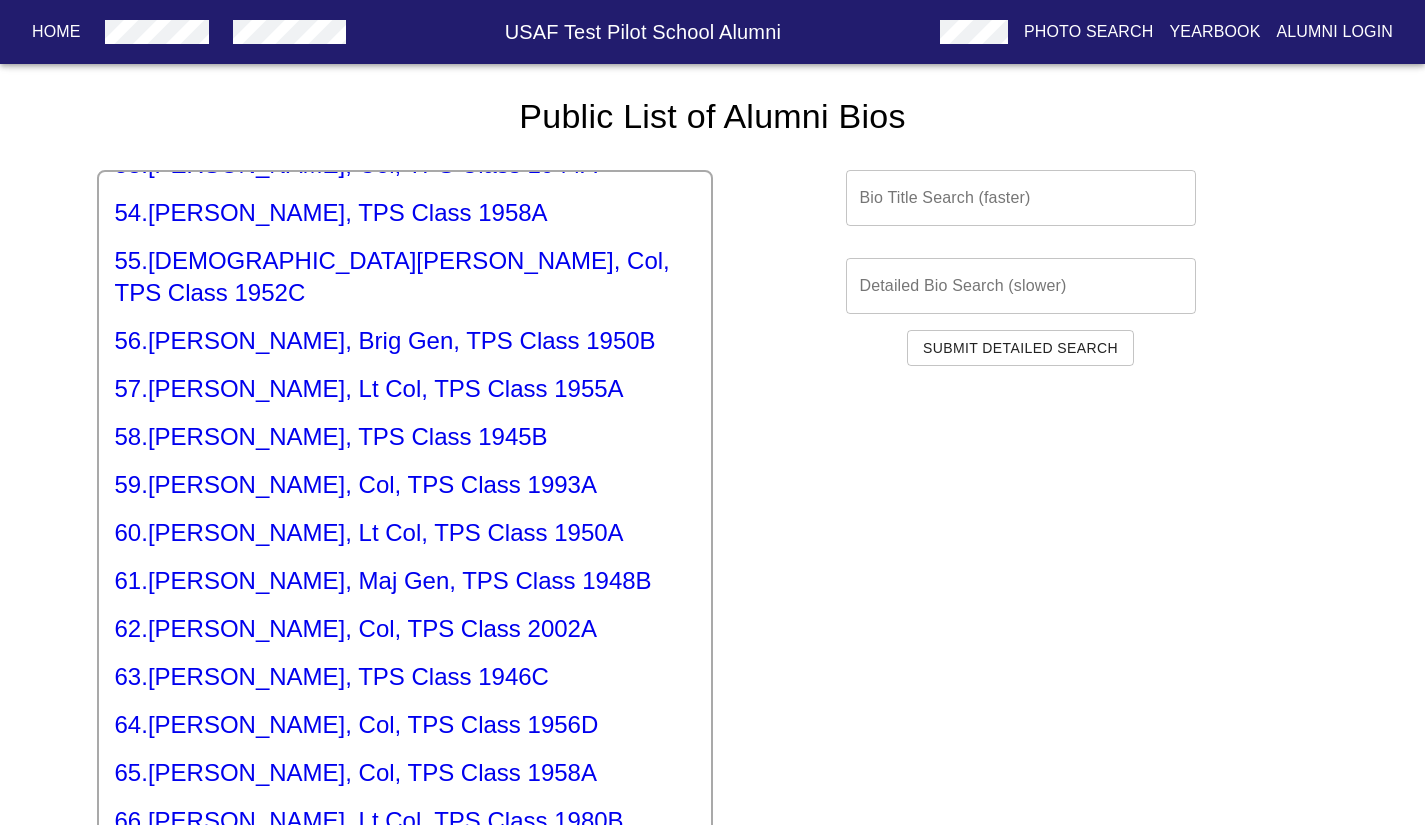 scroll, scrollTop: 2700, scrollLeft: 0, axis: vertical 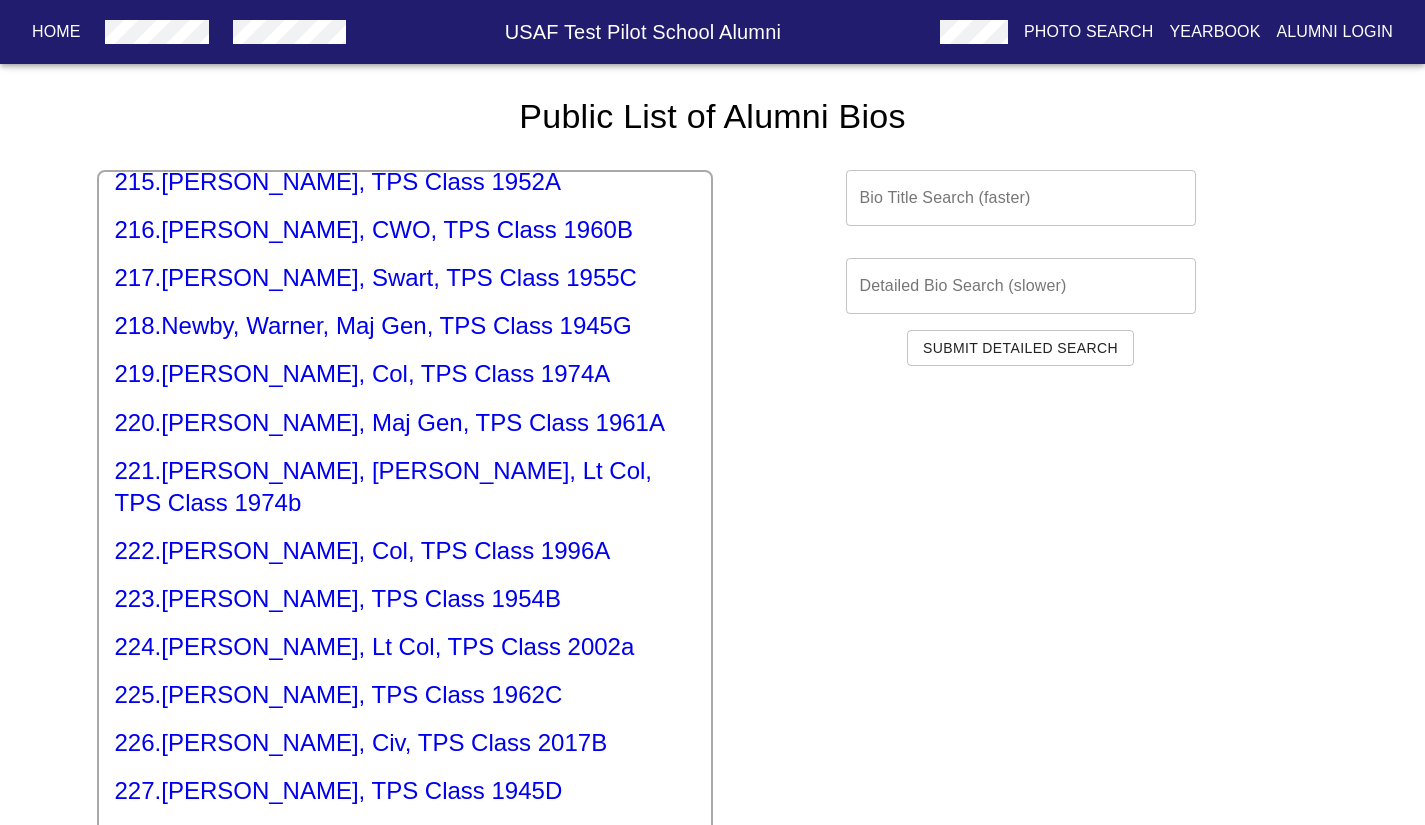 click on "226 .  Peterson, Jessica, Civ, TPS Class 2017B" at bounding box center [405, 743] 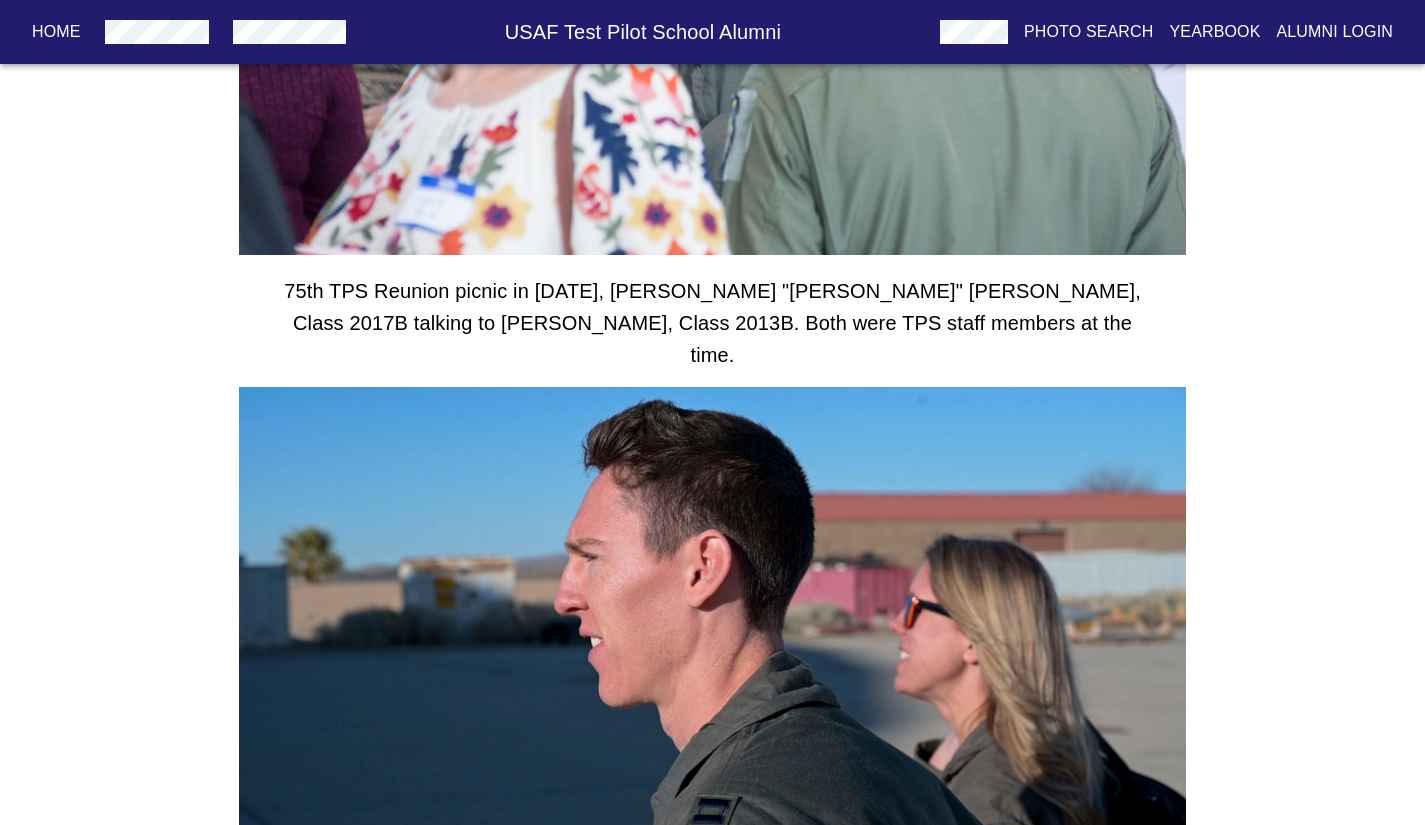 scroll, scrollTop: 800, scrollLeft: 0, axis: vertical 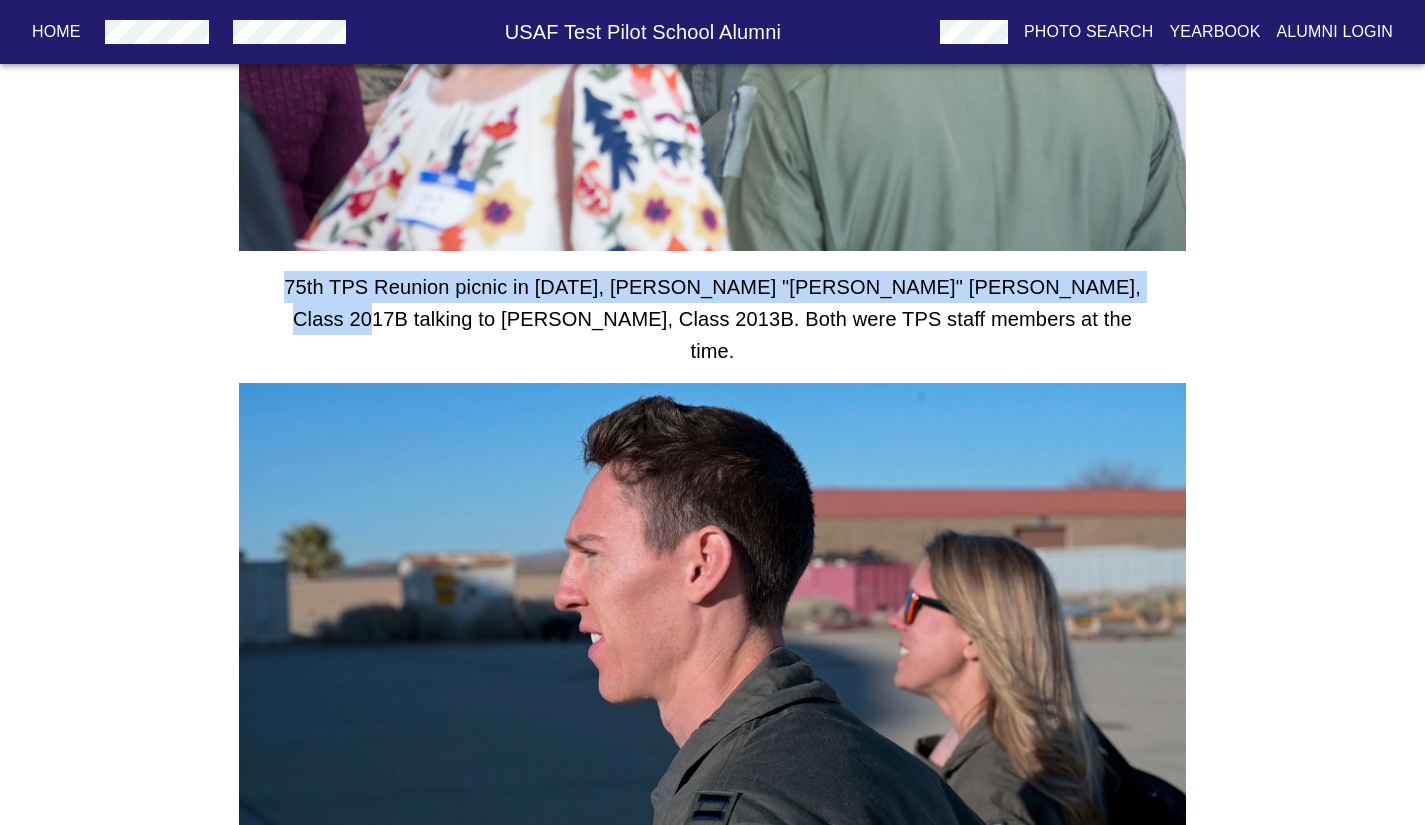 drag, startPoint x: 303, startPoint y: 242, endPoint x: 1160, endPoint y: 229, distance: 857.0986 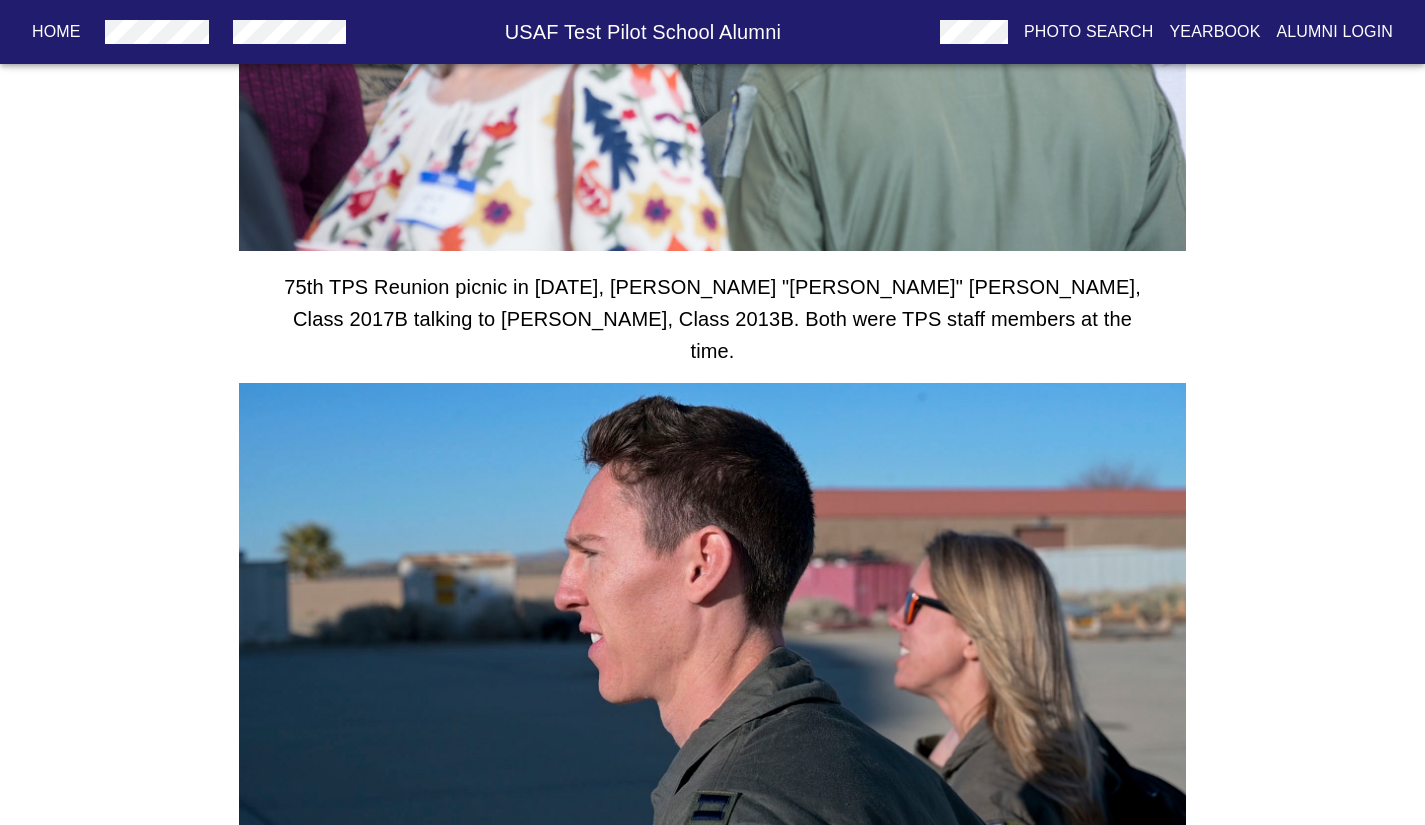 click on "75th TPS Reunion picnic in 2019, Jessica "STING" Peterson, Class 2017B talking to Jameel Janjua, Class 2013B. Both were TPS staff members at the time." at bounding box center [713, 319] 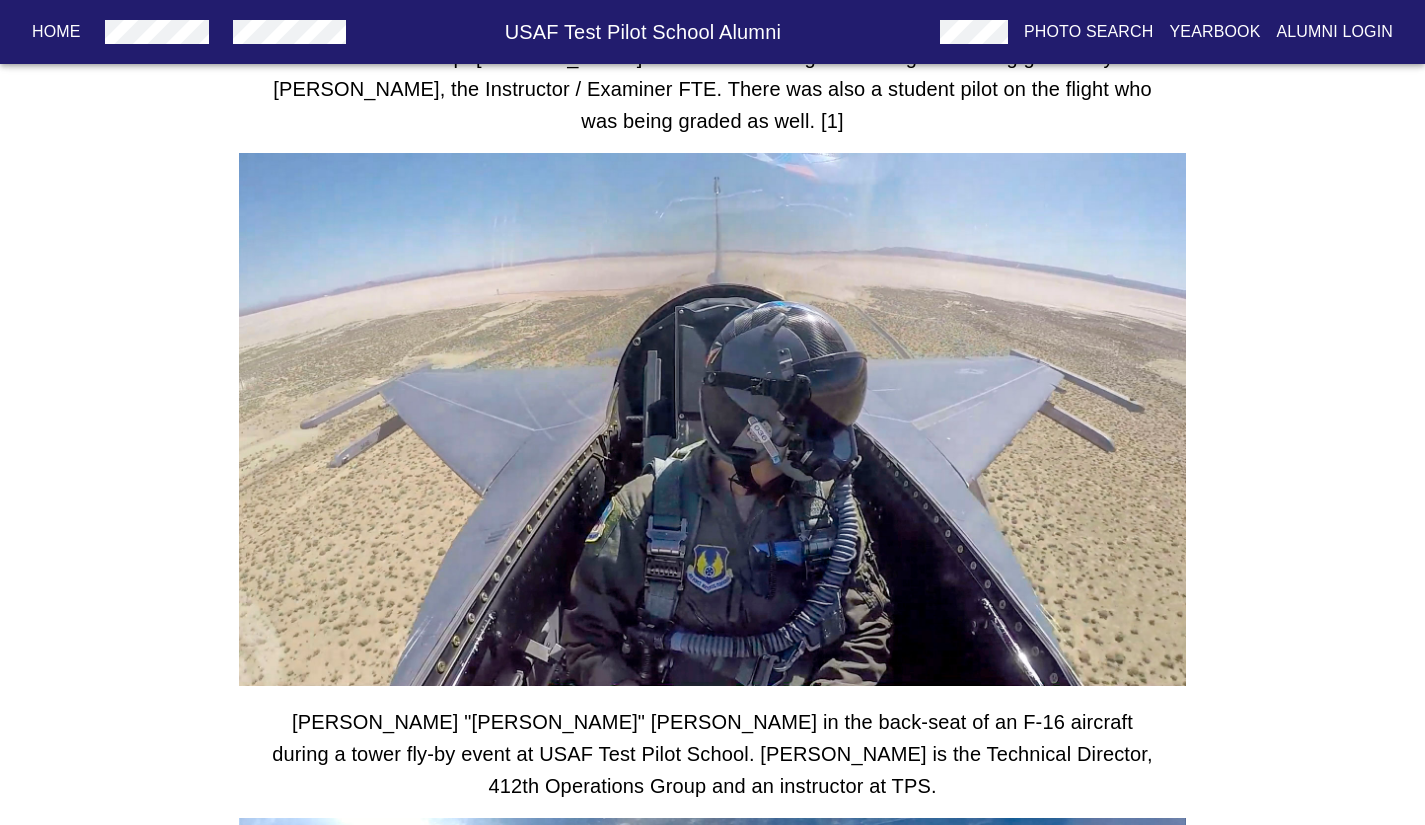 scroll, scrollTop: 1854, scrollLeft: 0, axis: vertical 